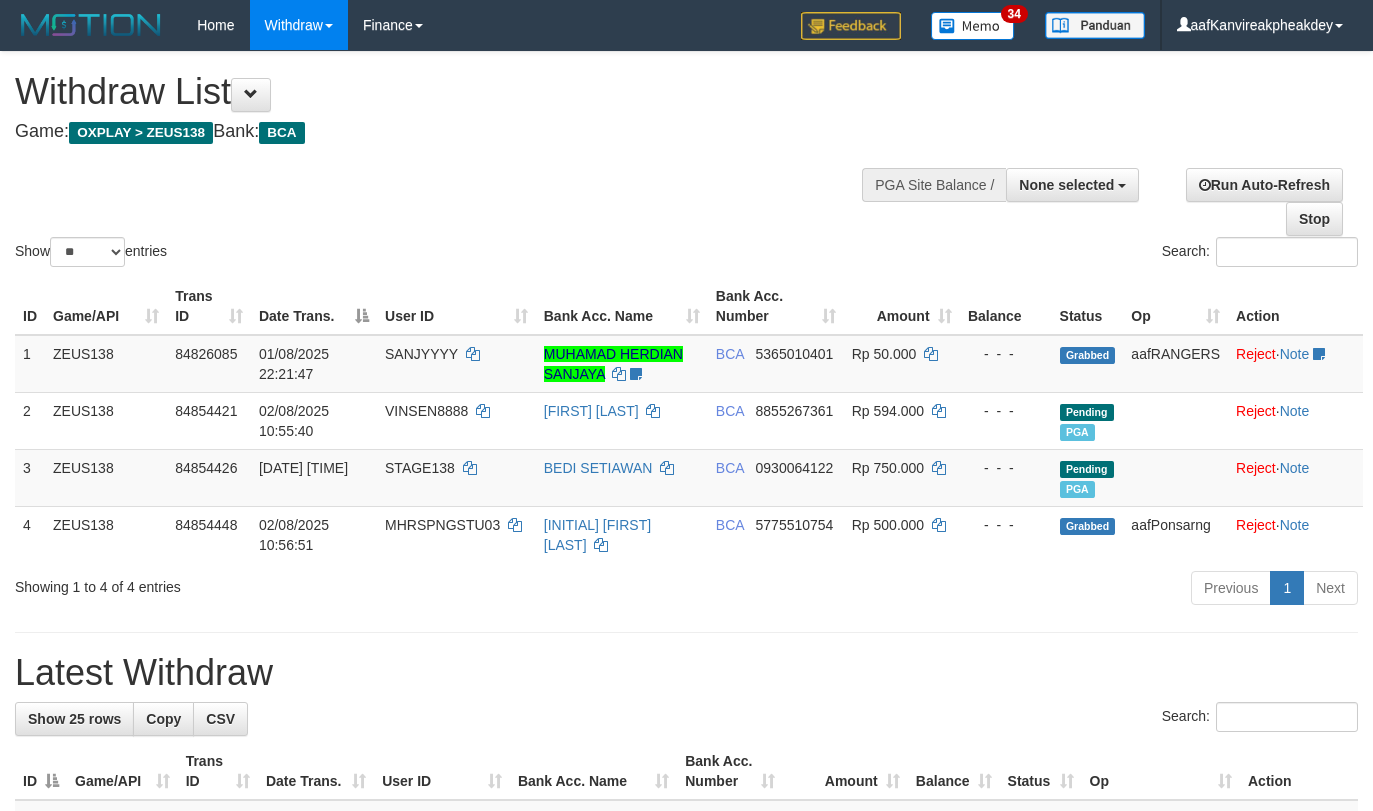select 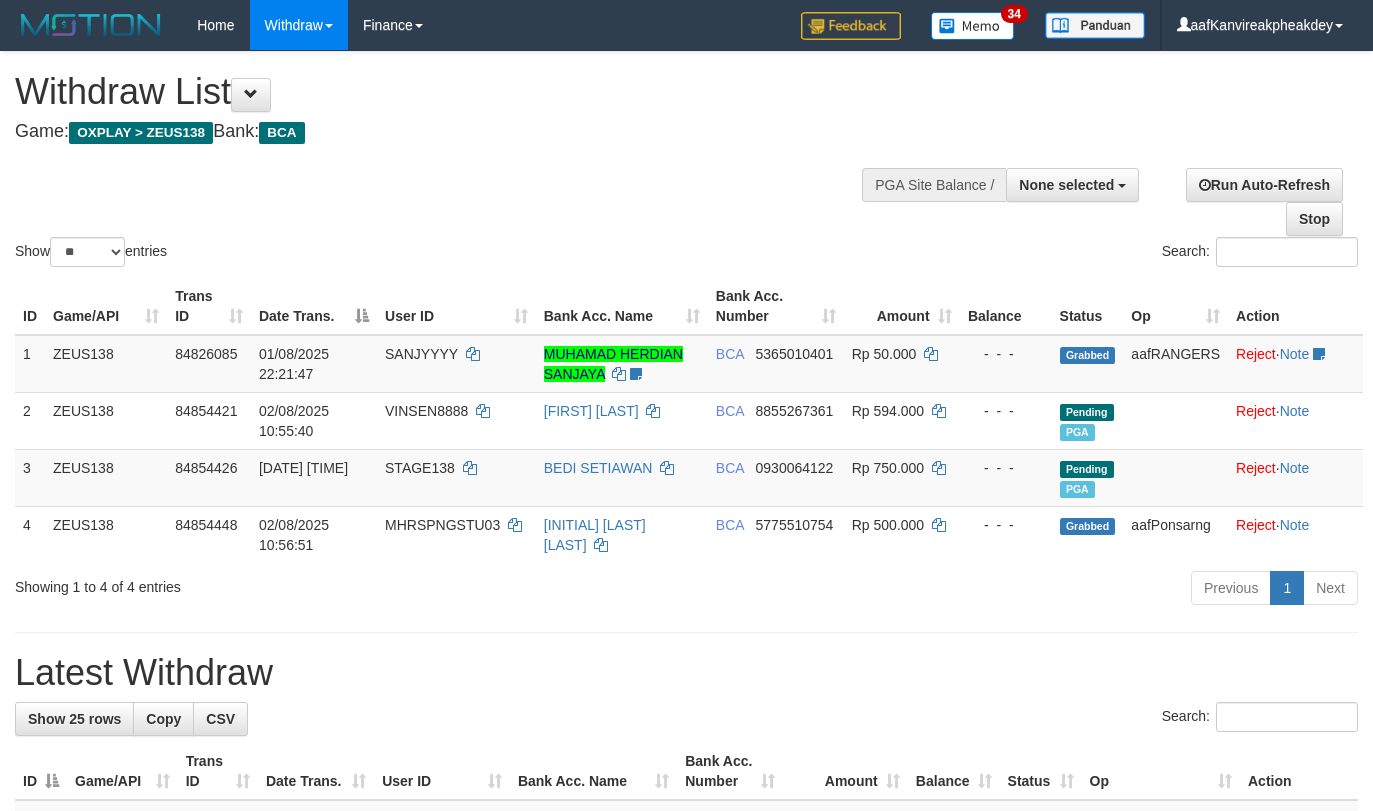 select 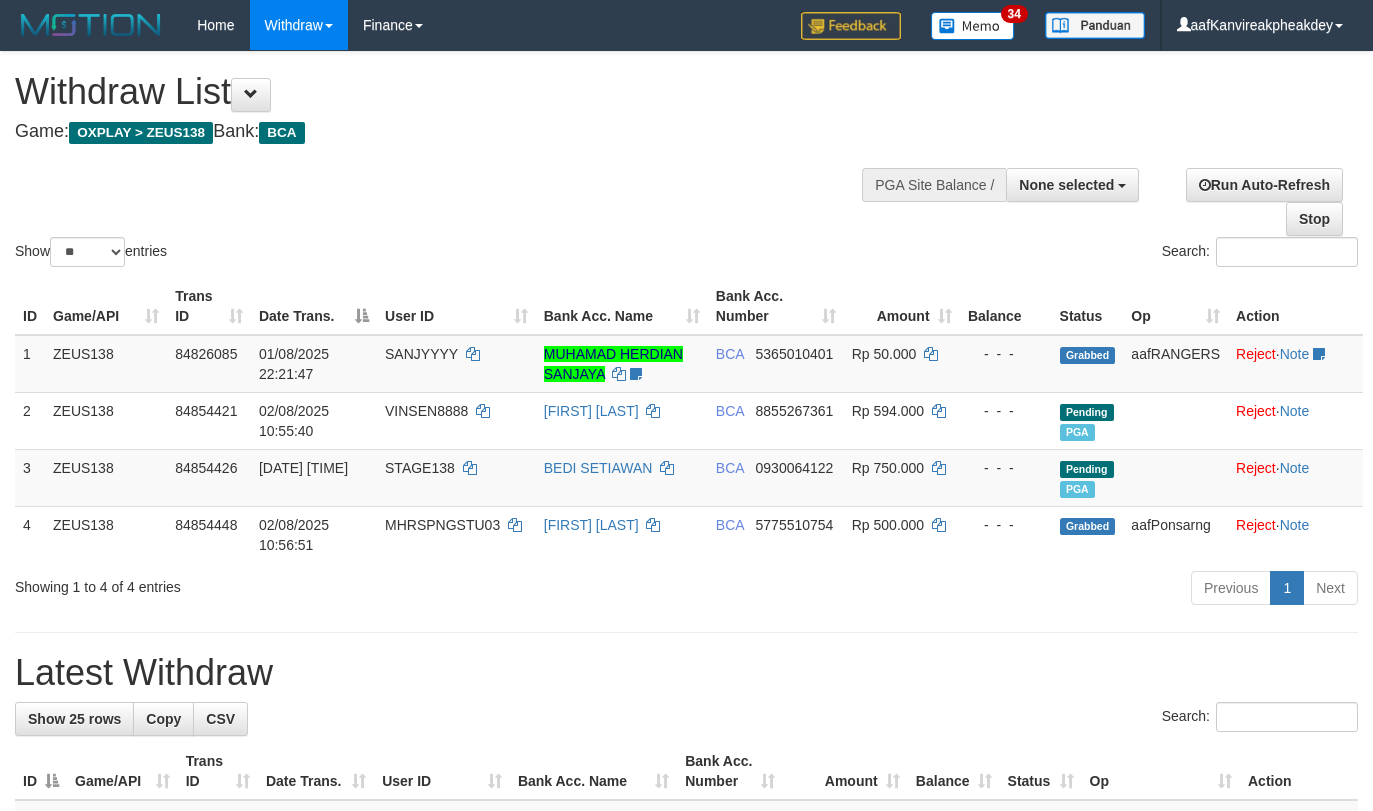 select 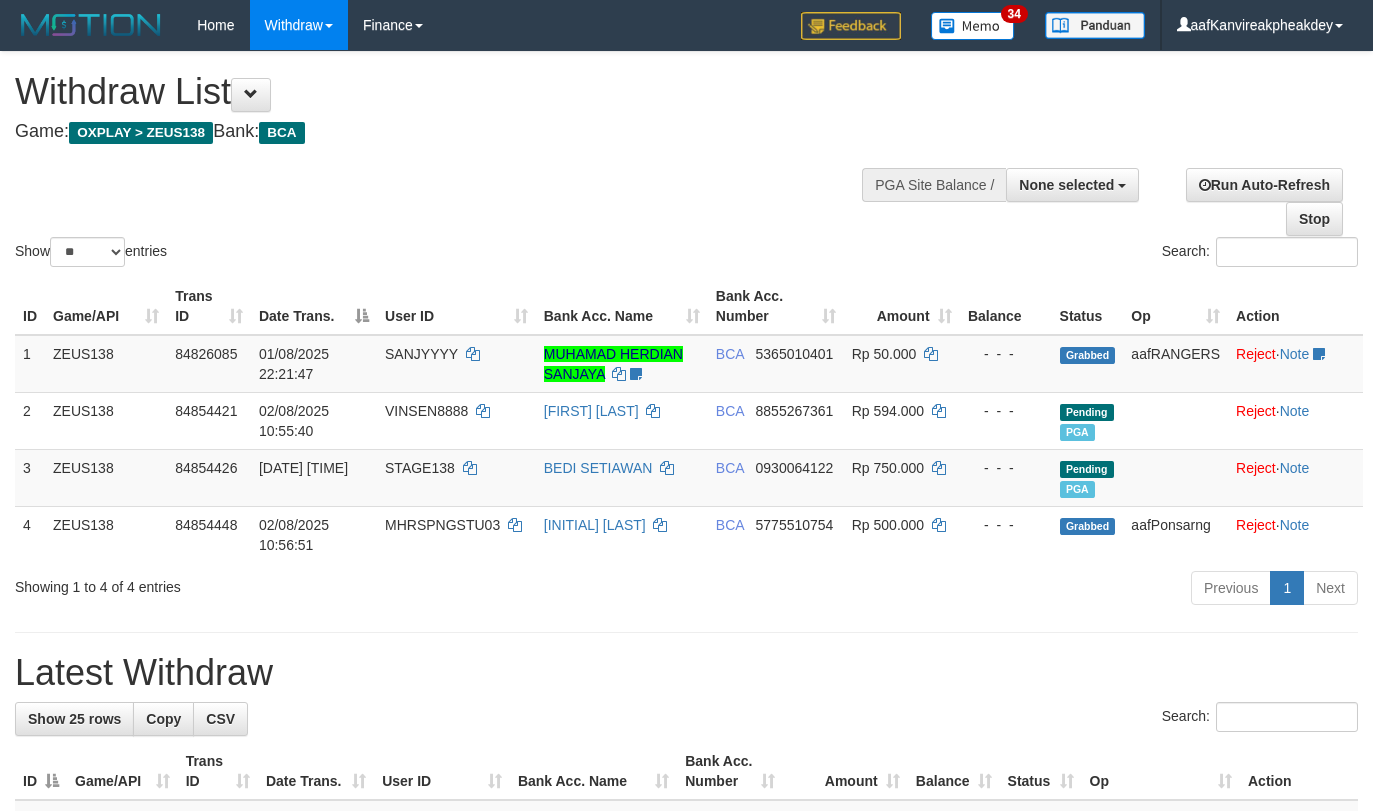 select 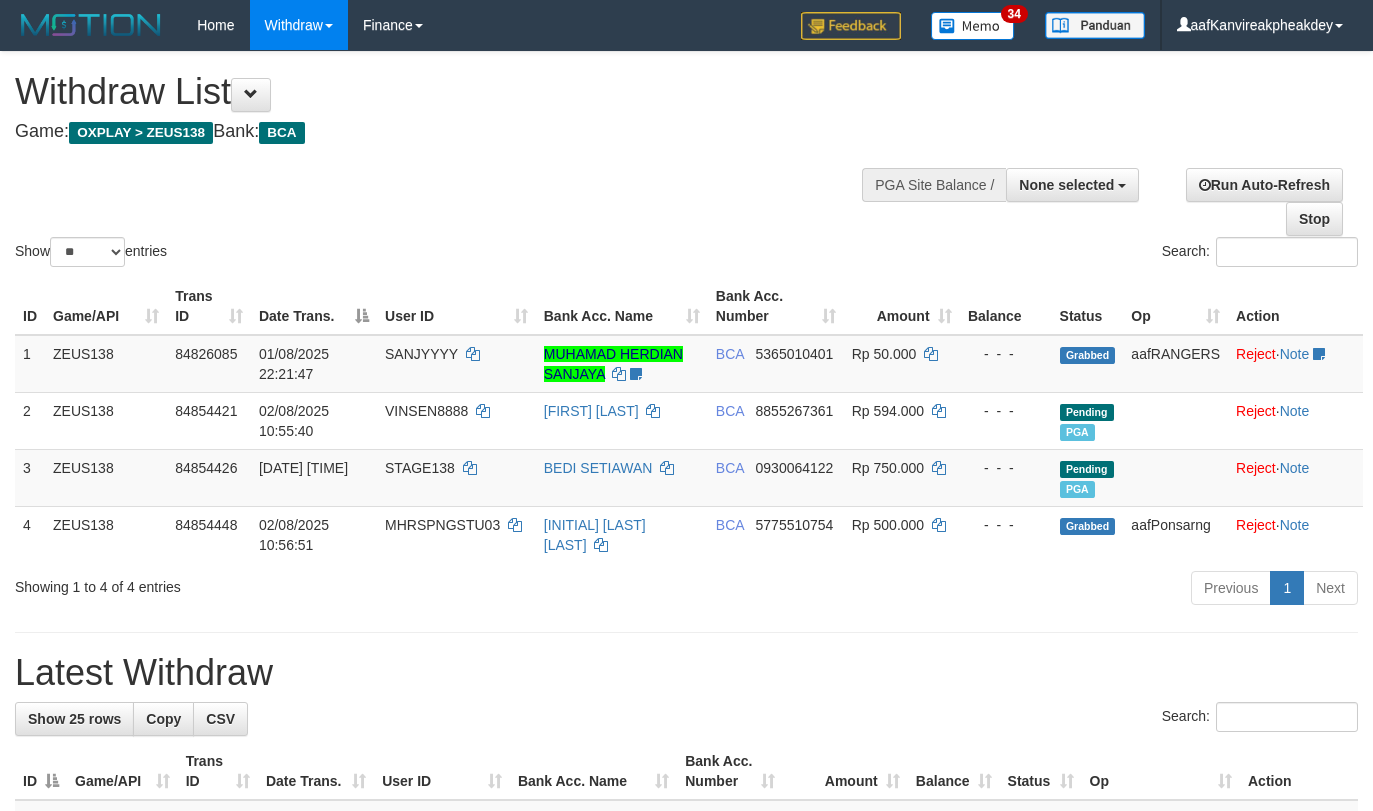 select 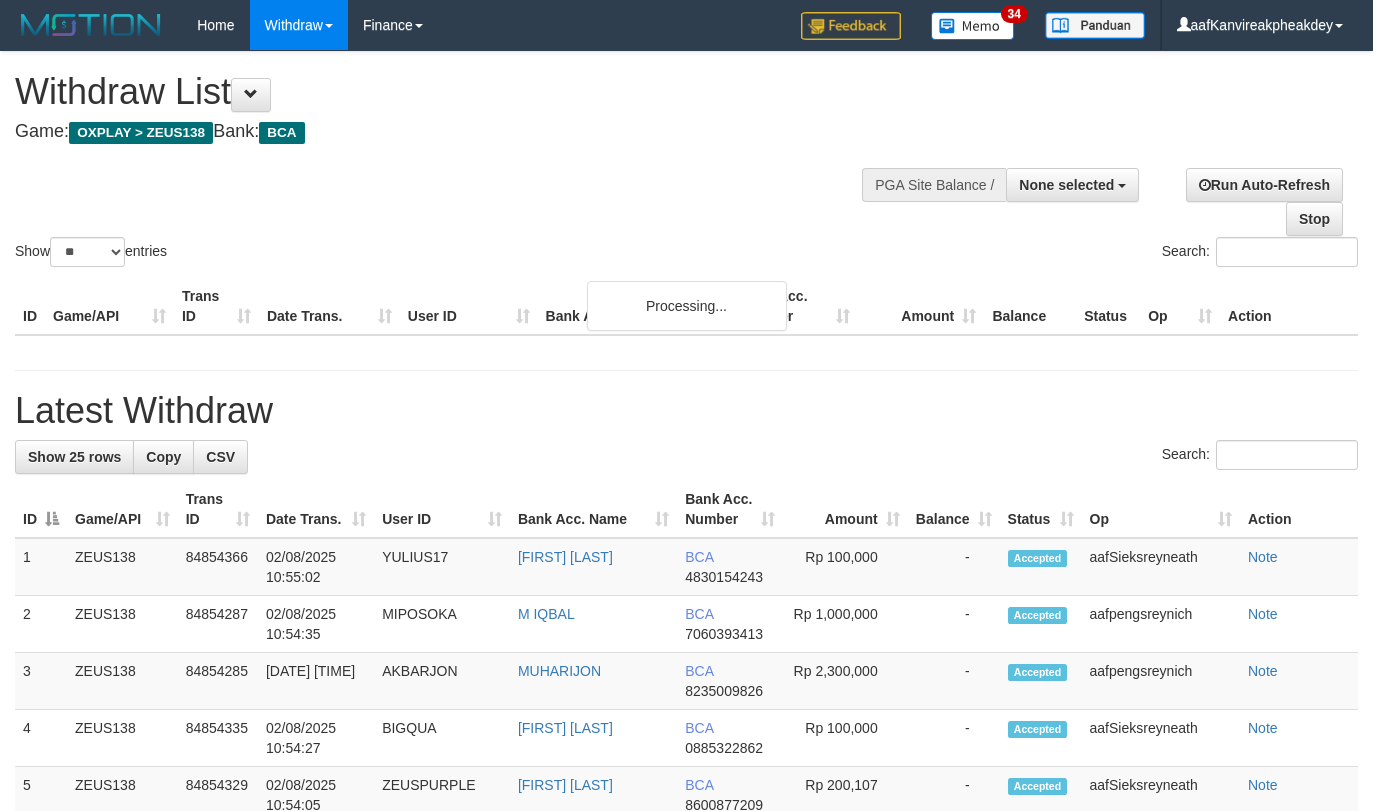 select 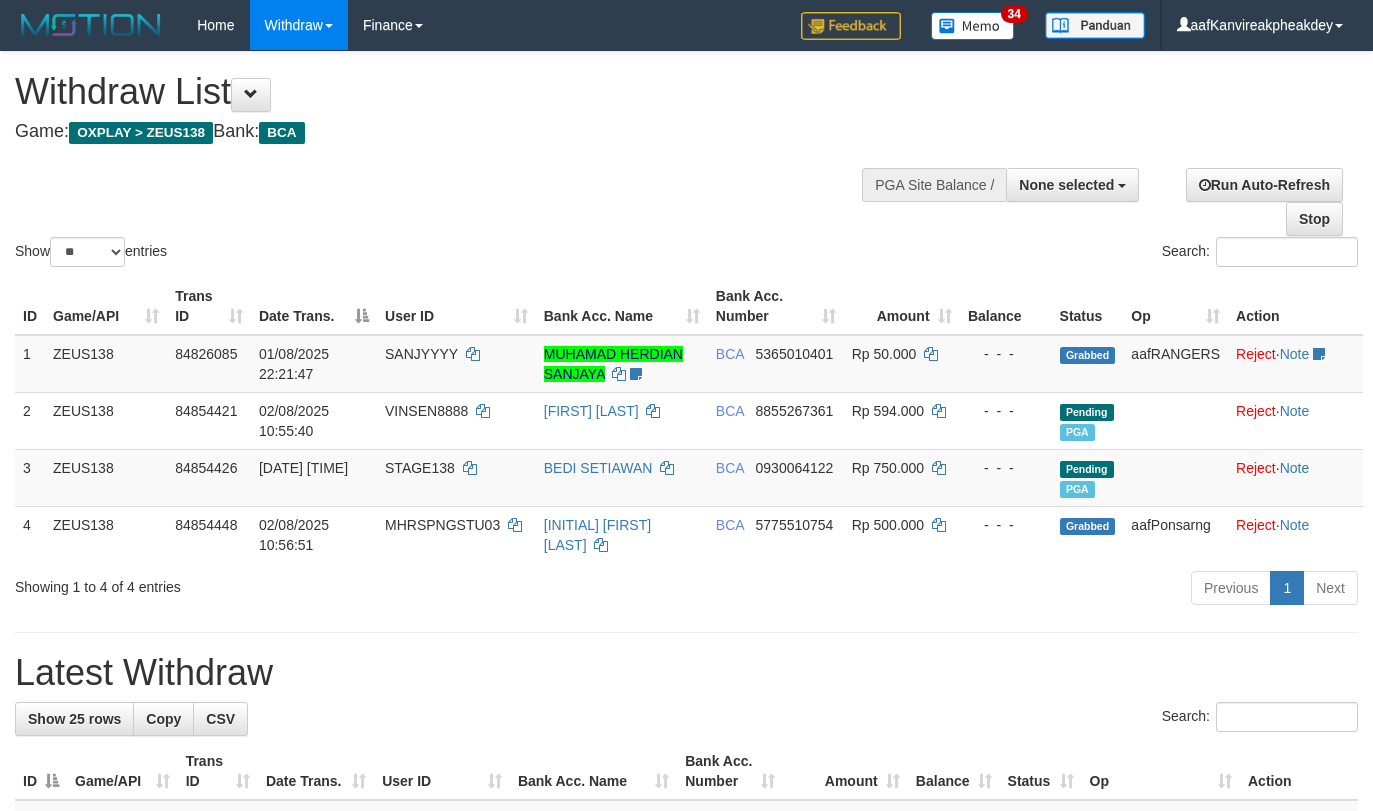 select 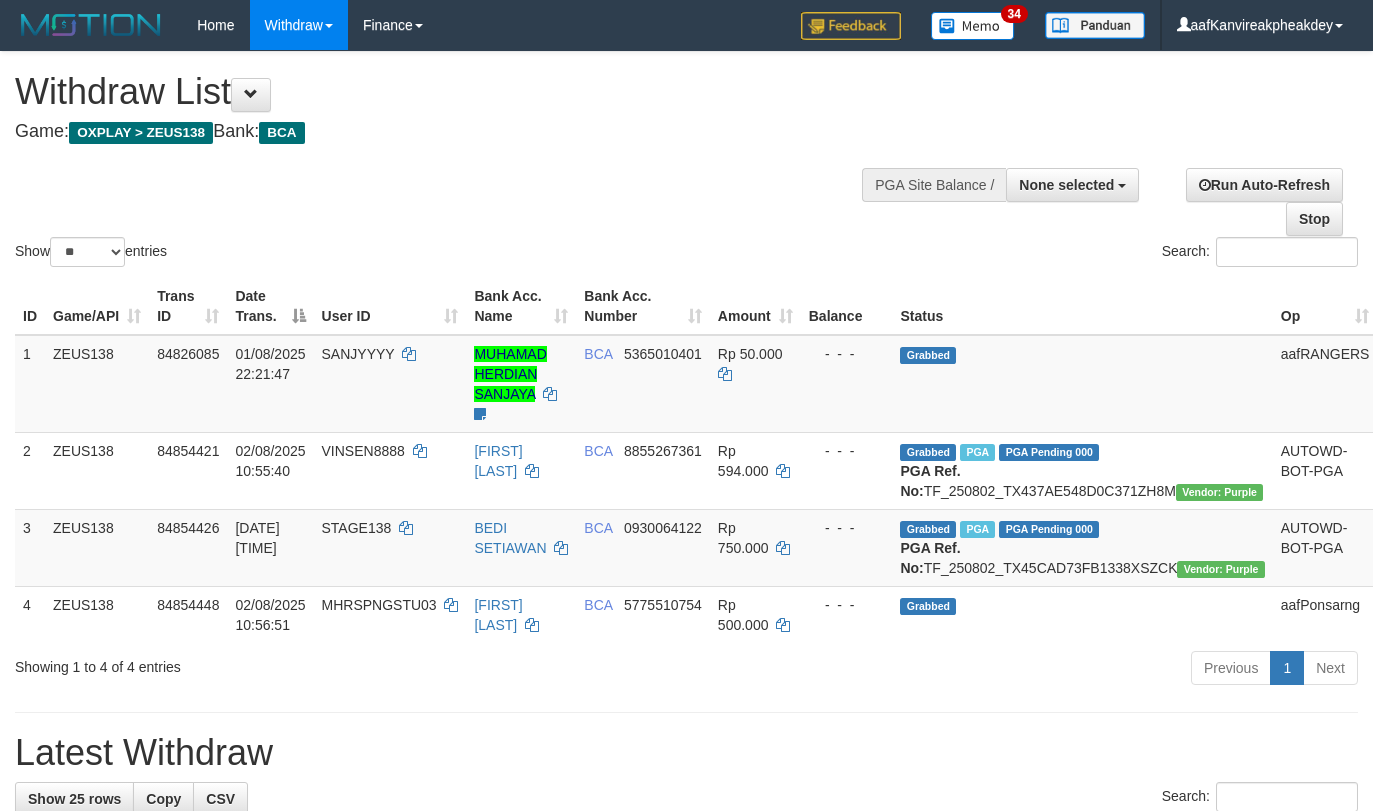 select 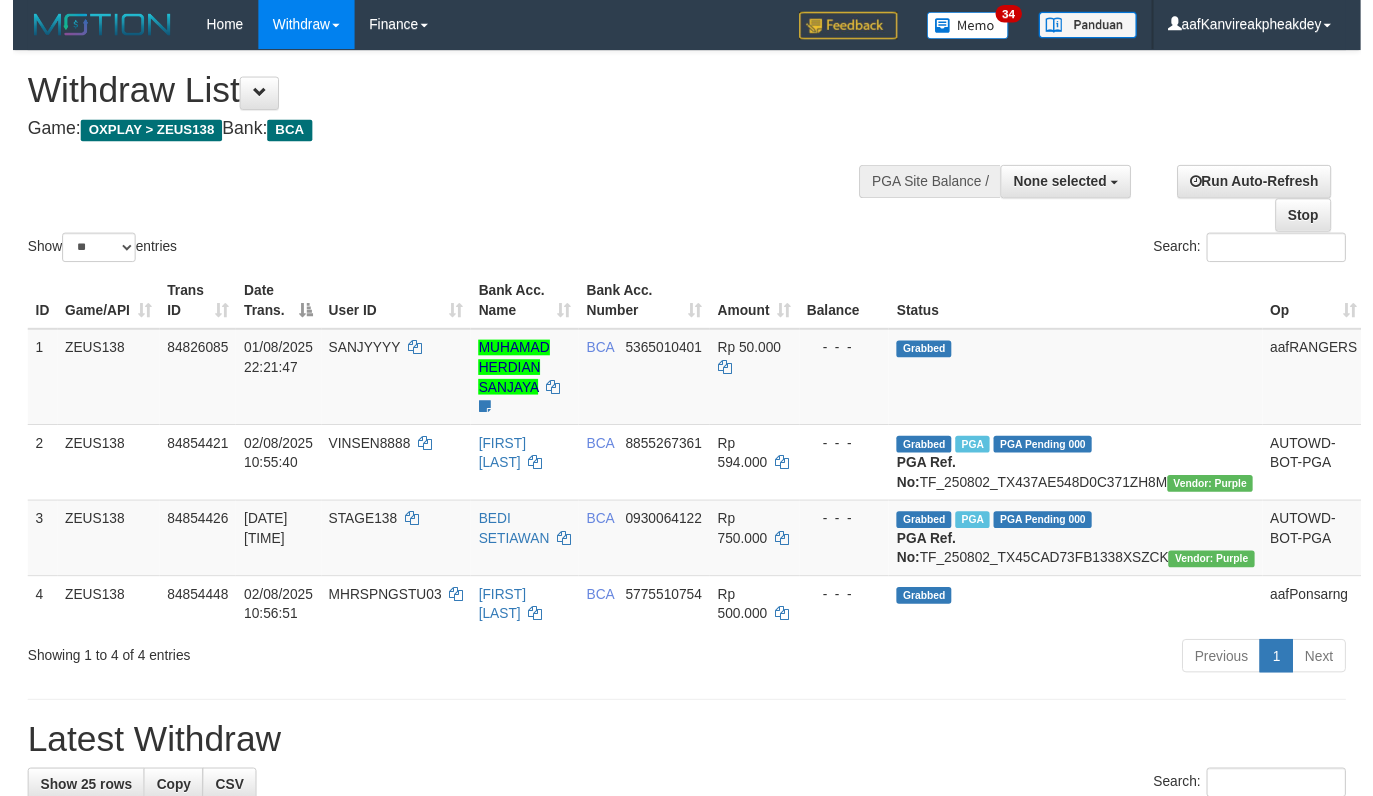 scroll, scrollTop: 0, scrollLeft: 0, axis: both 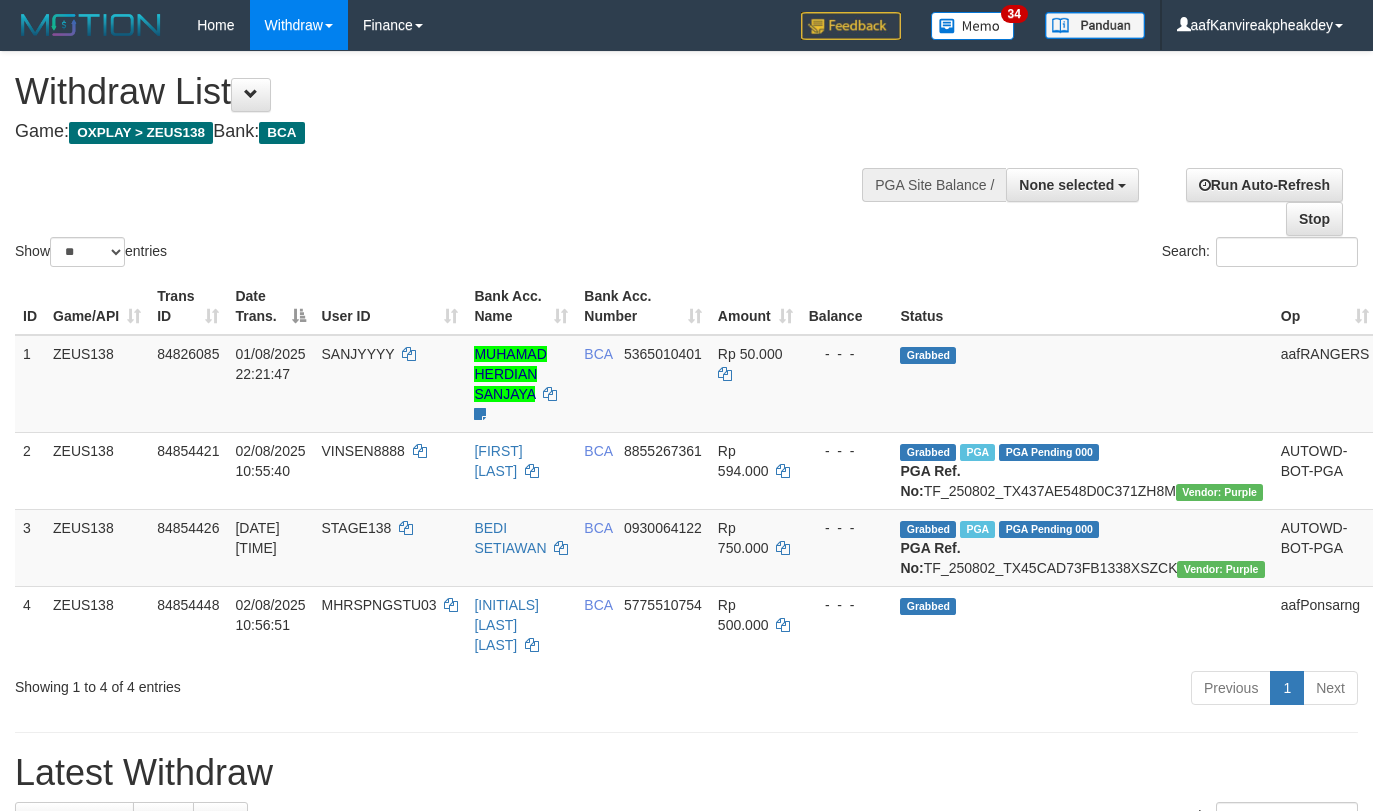 select 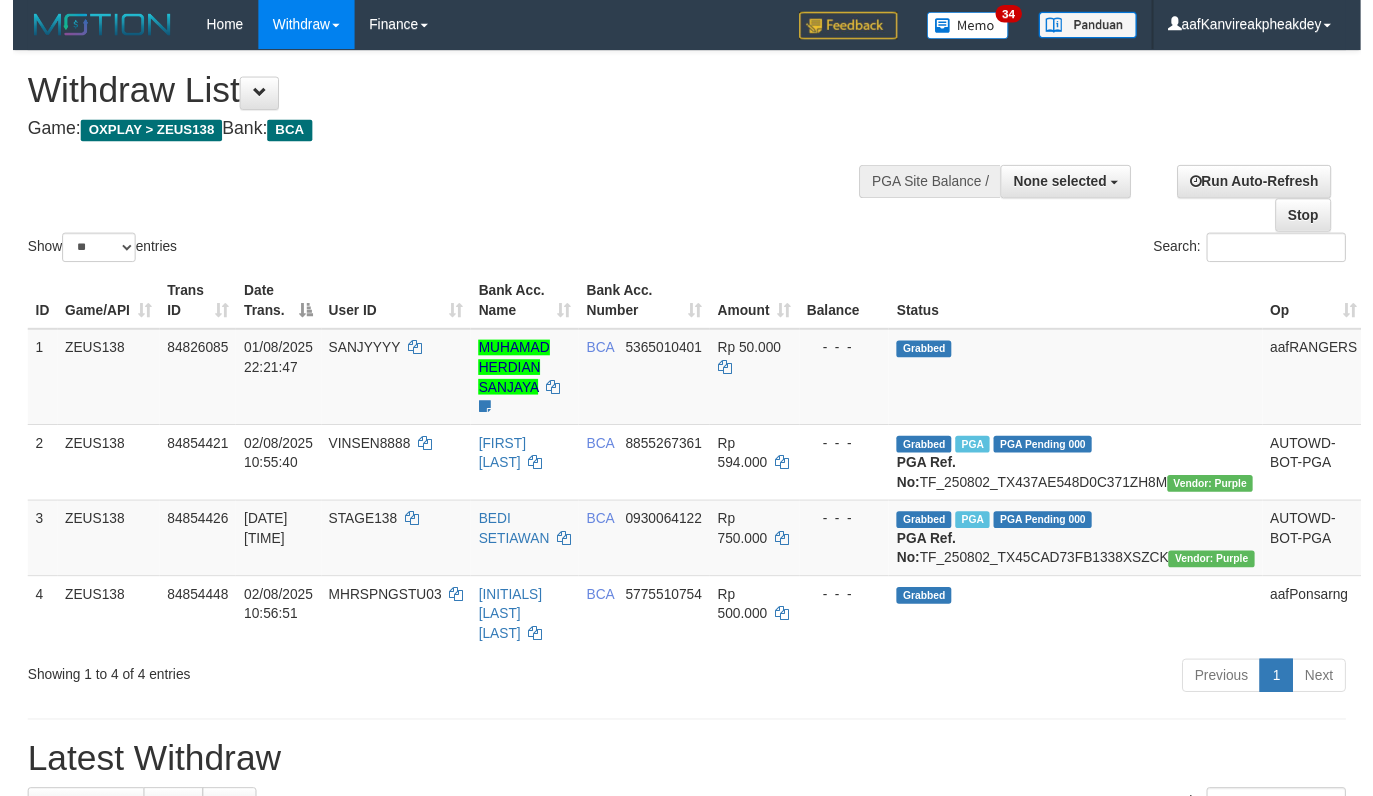 scroll, scrollTop: 0, scrollLeft: 0, axis: both 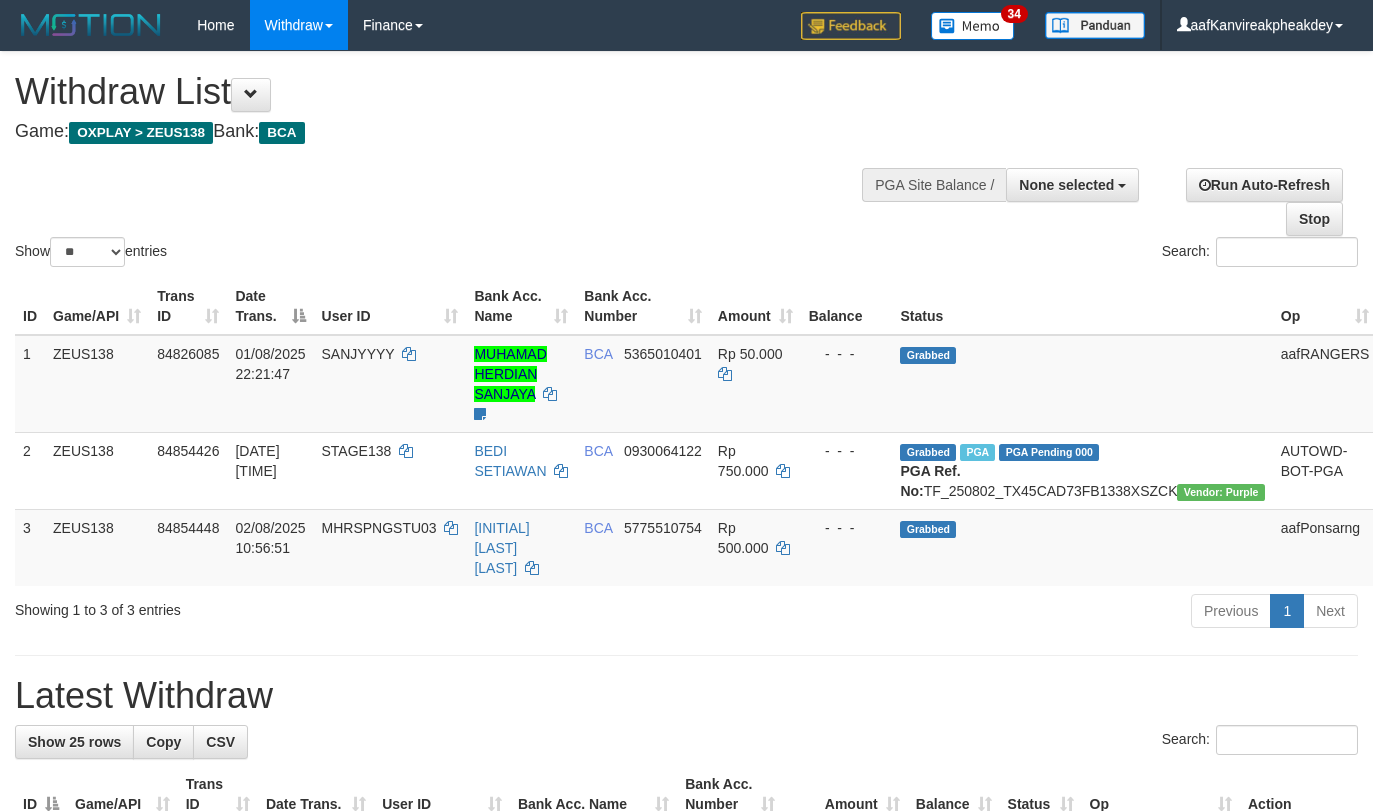 select 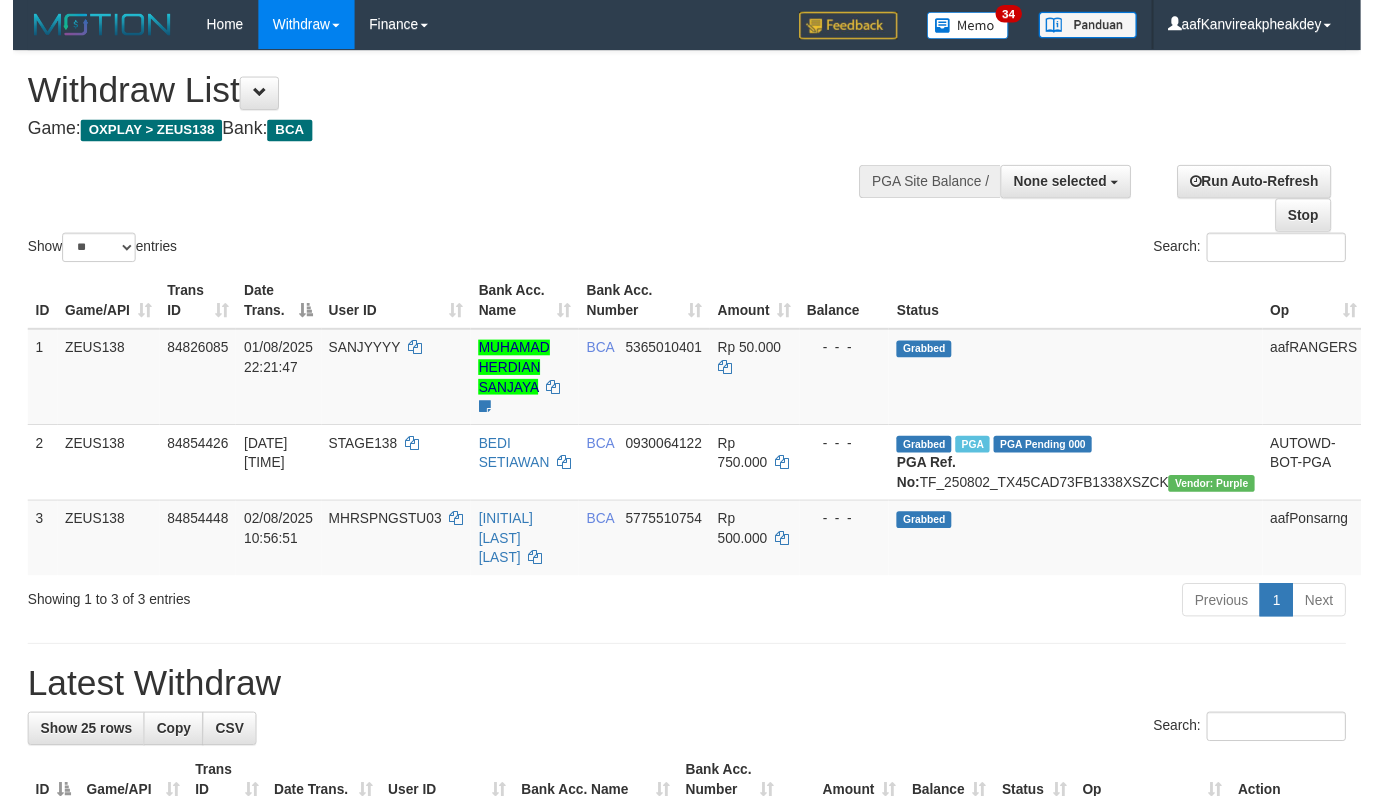 scroll, scrollTop: 0, scrollLeft: 0, axis: both 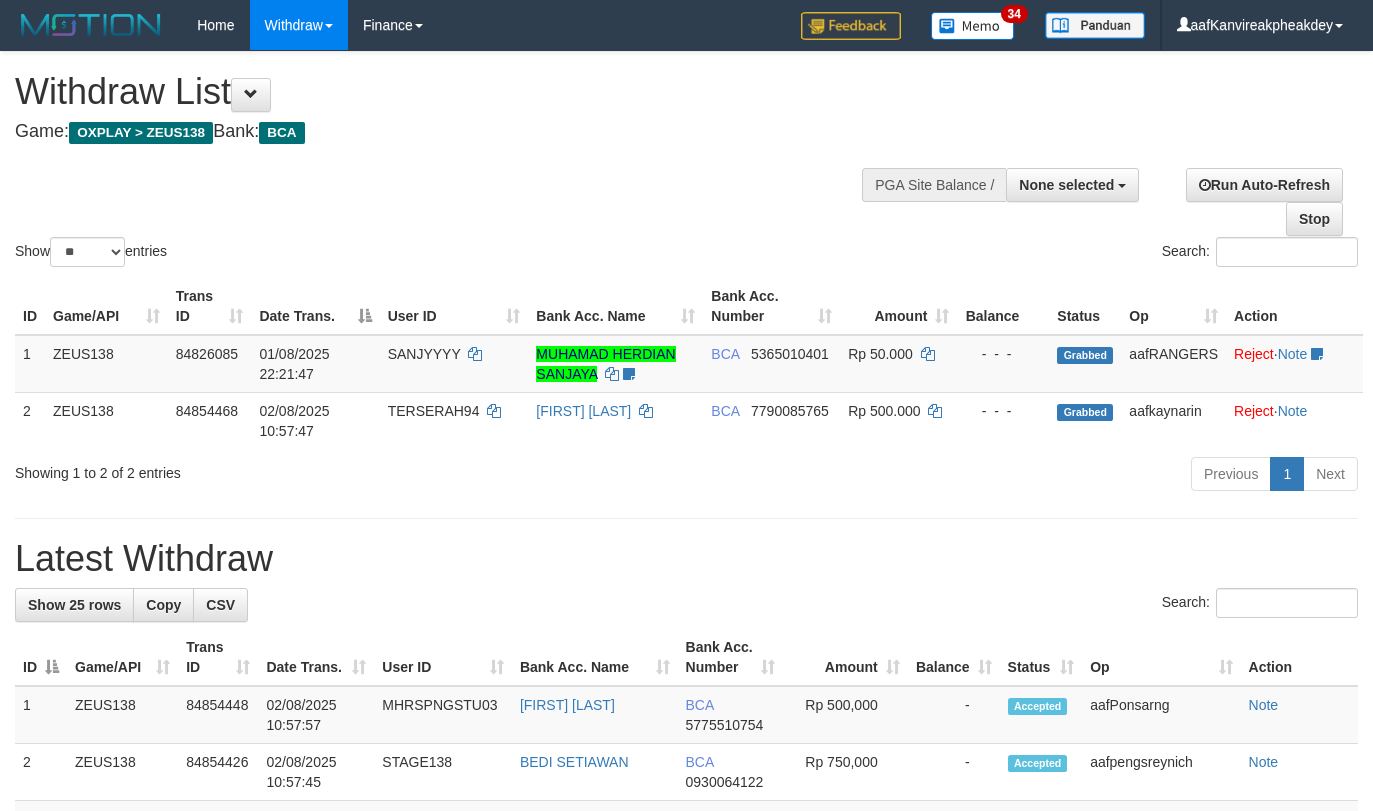 select 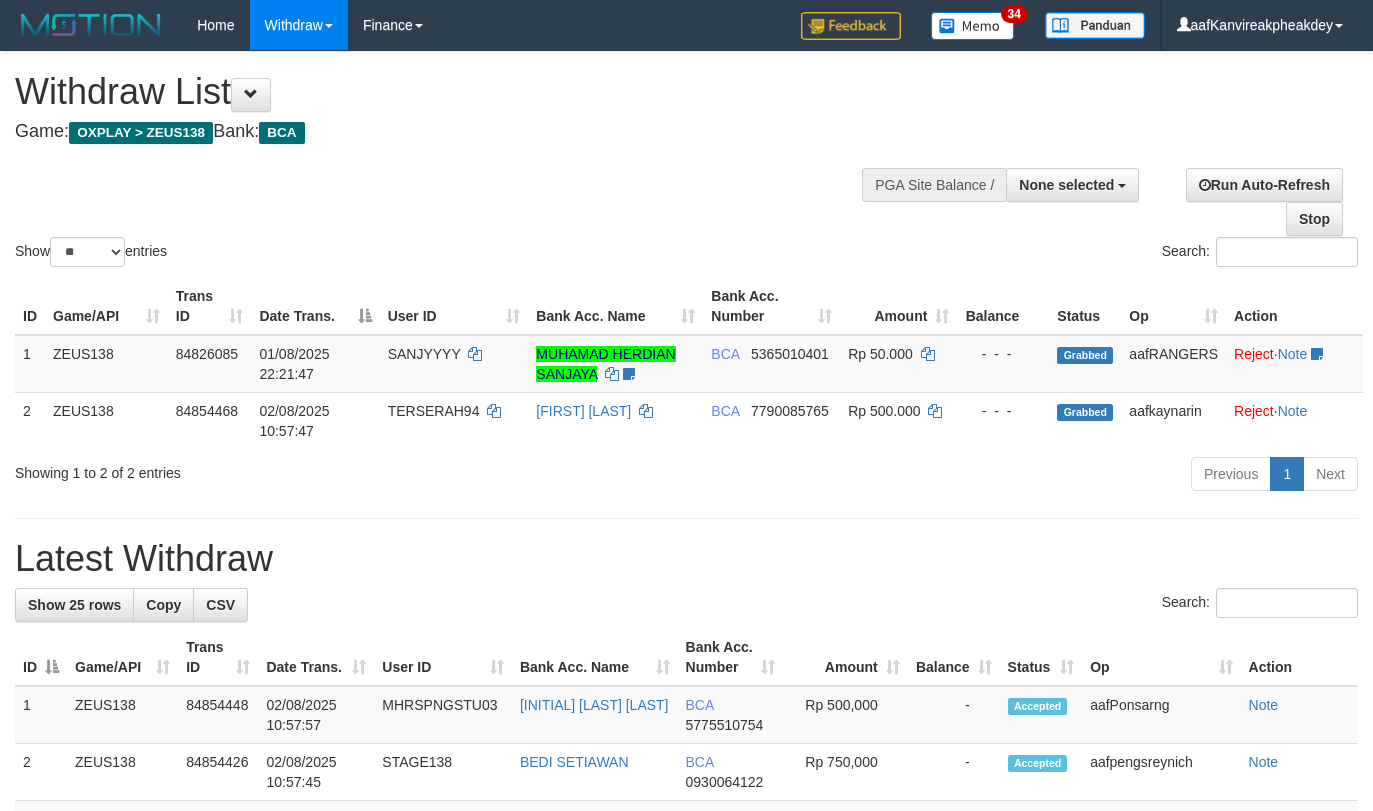 select 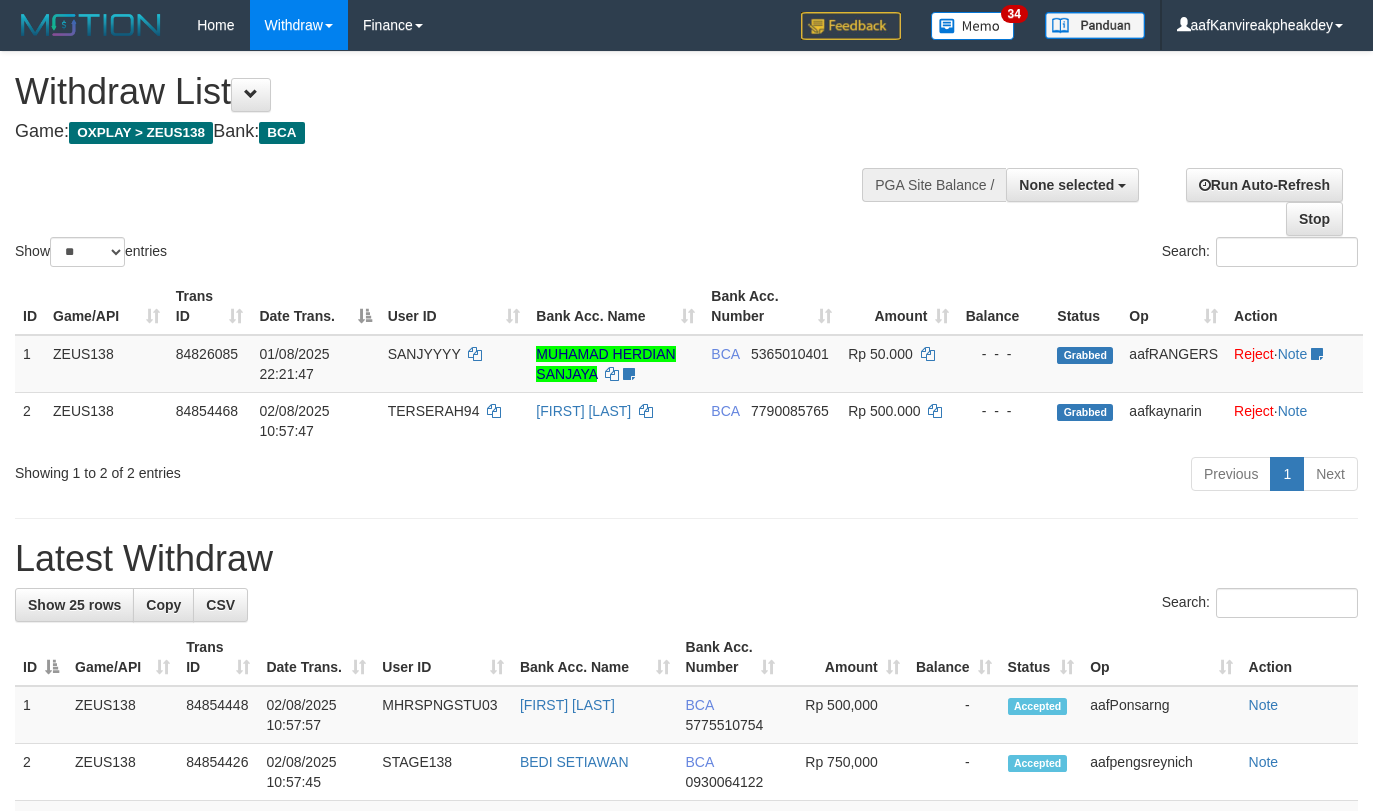 select 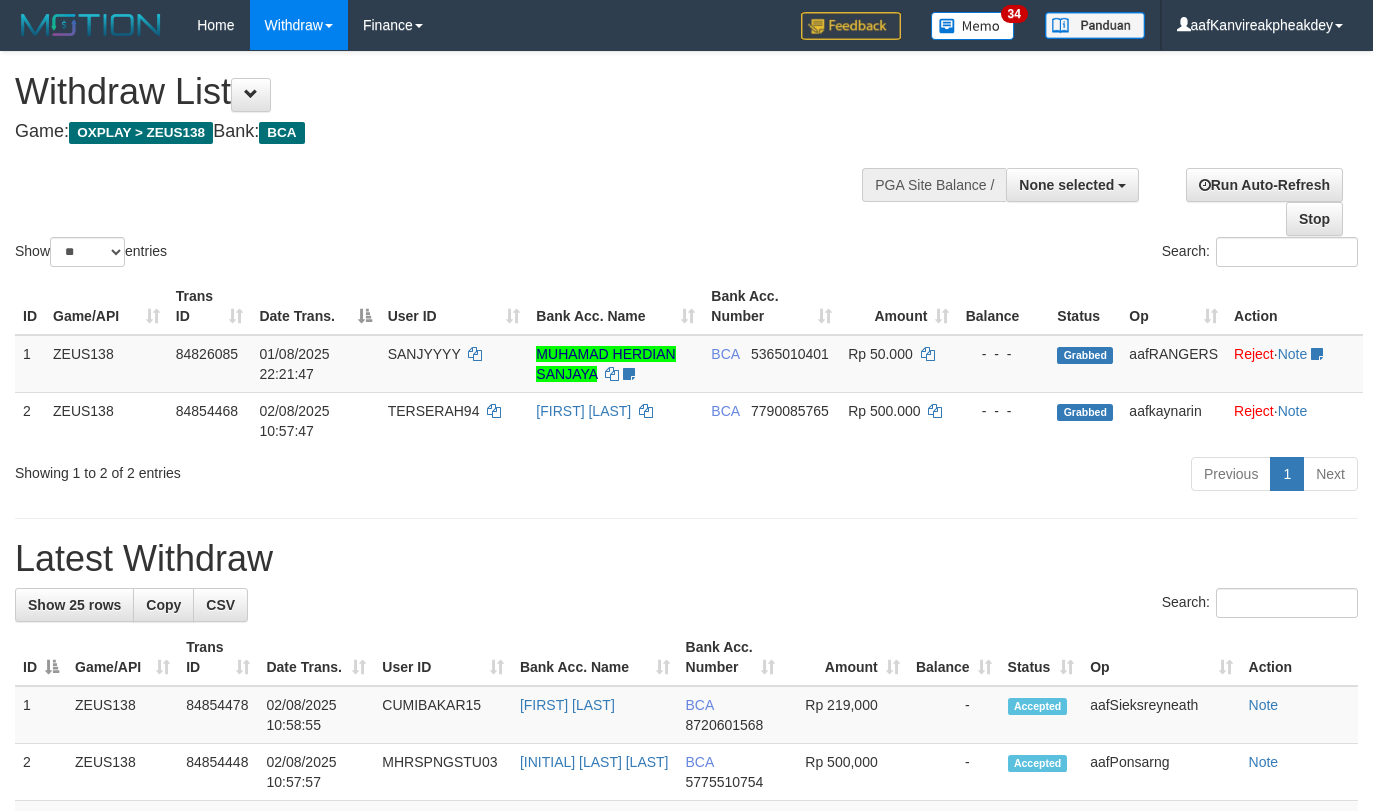 select 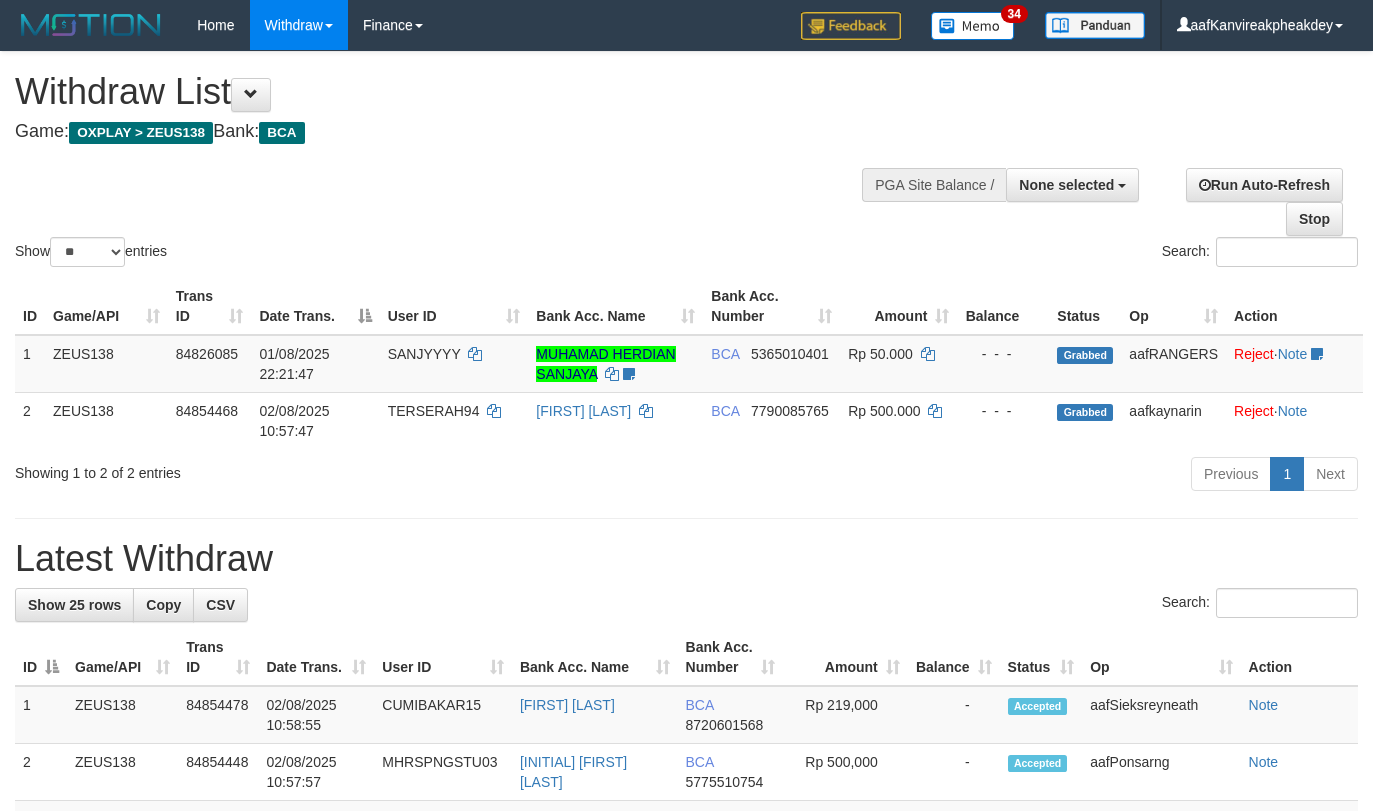 select 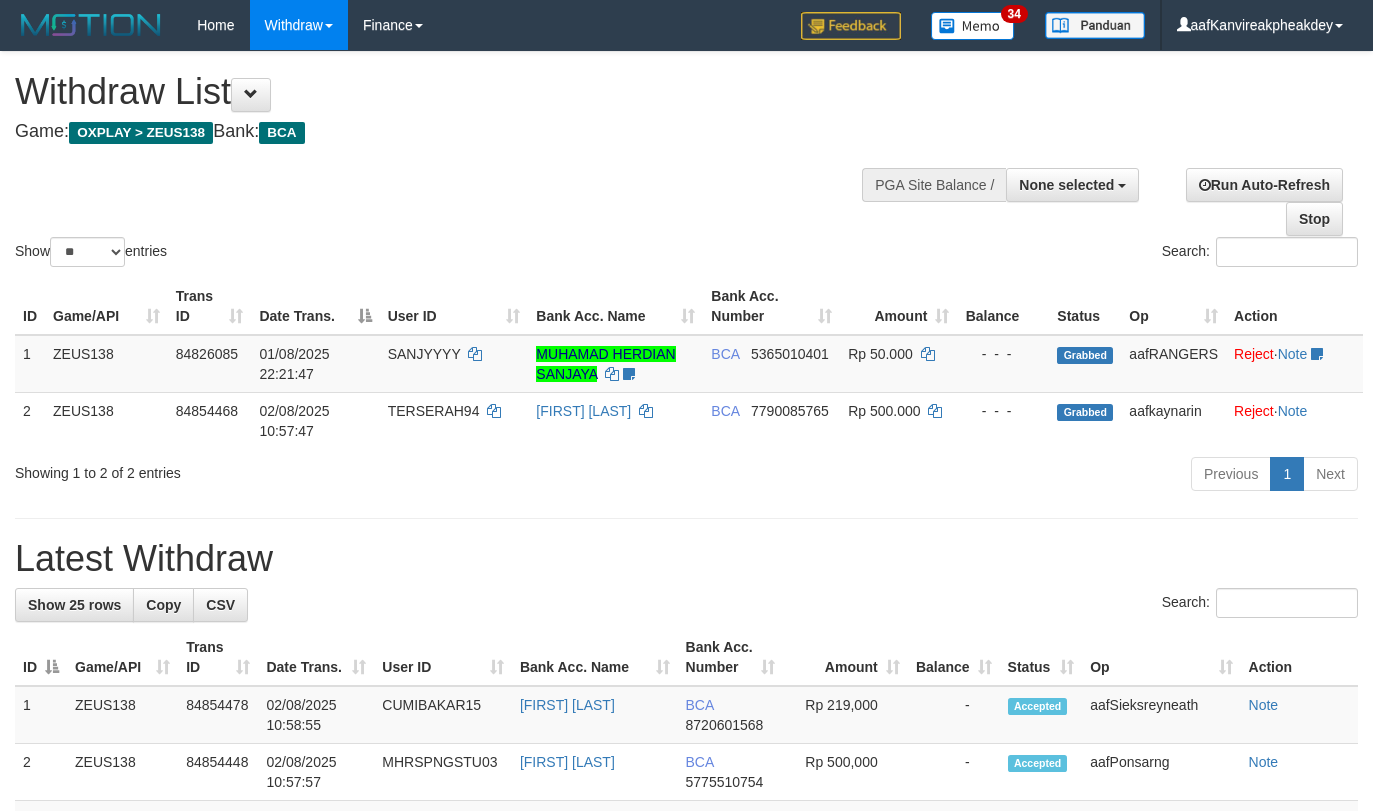 select 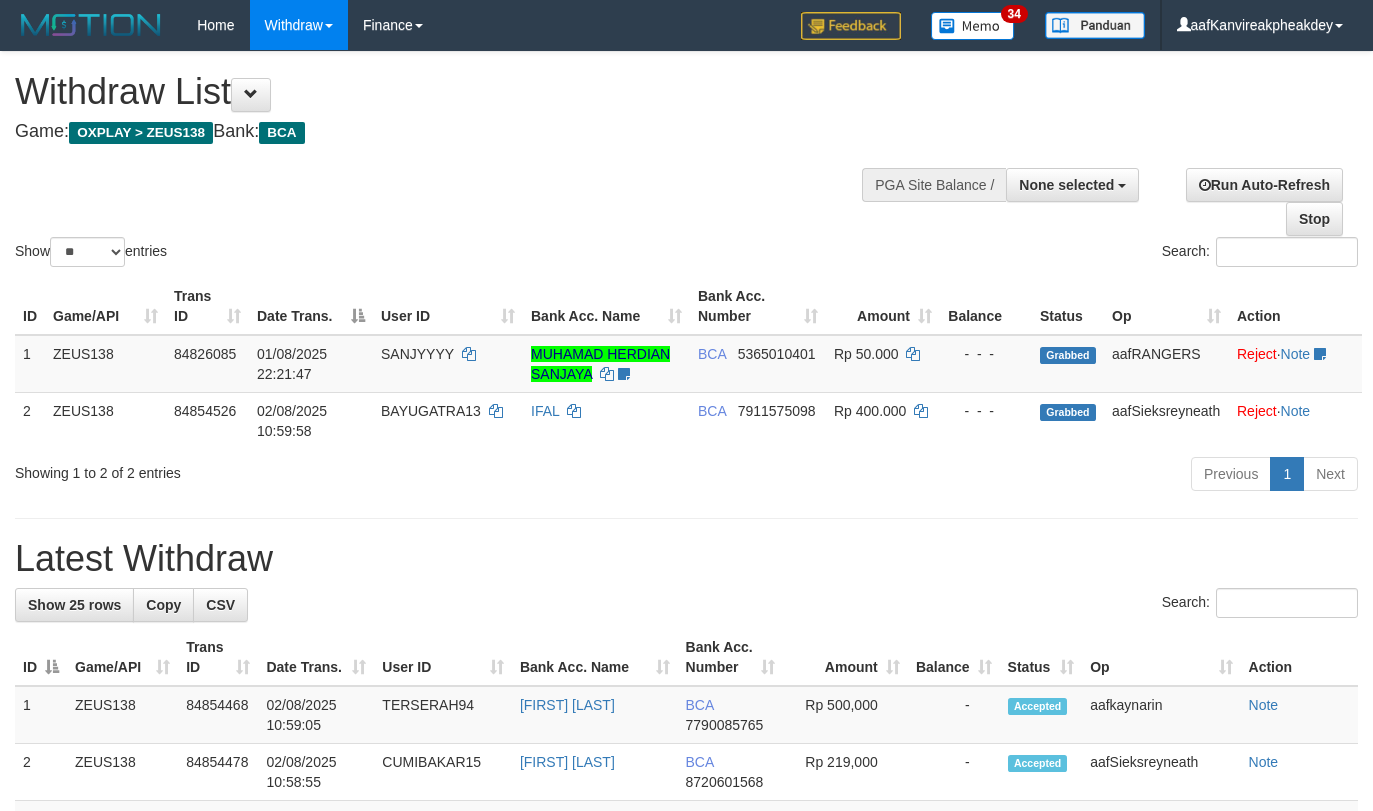 select 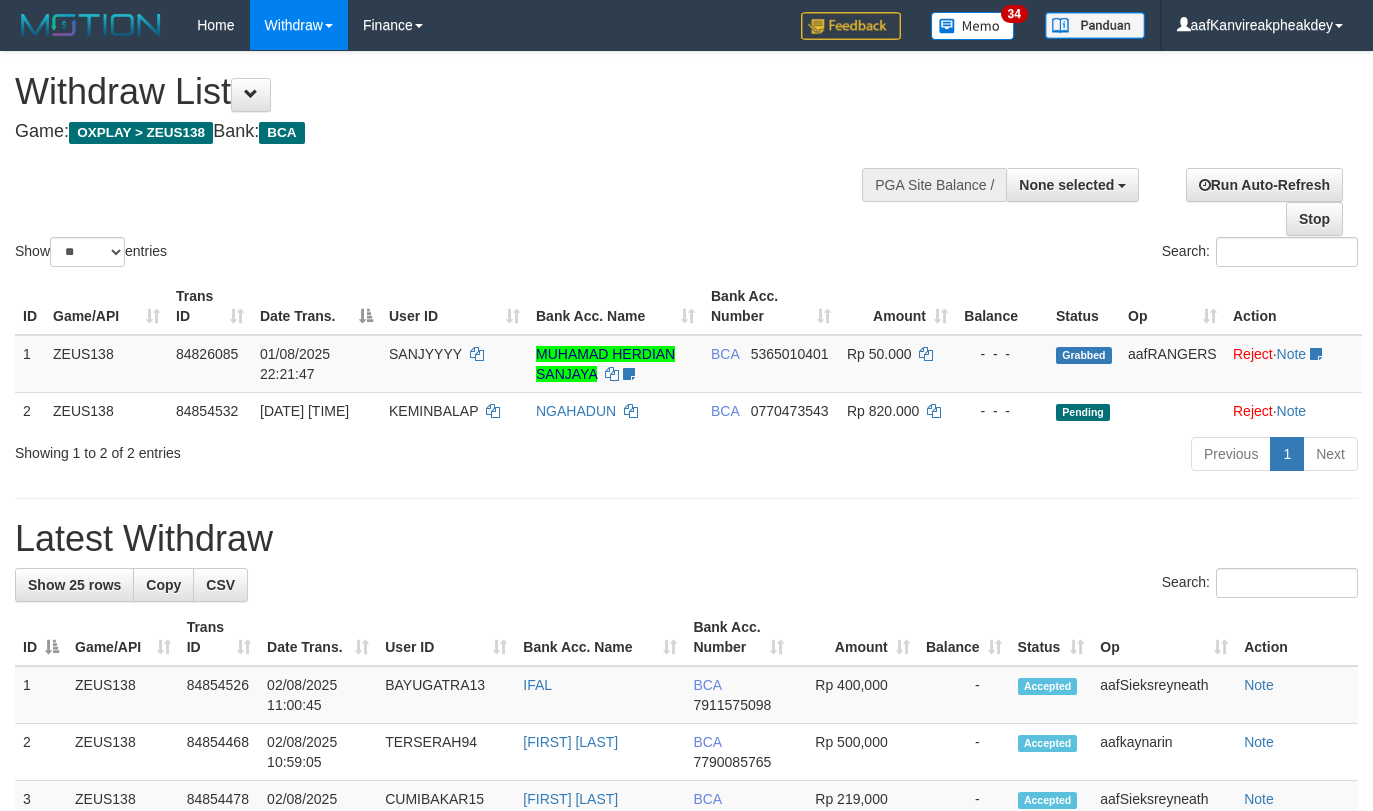 select 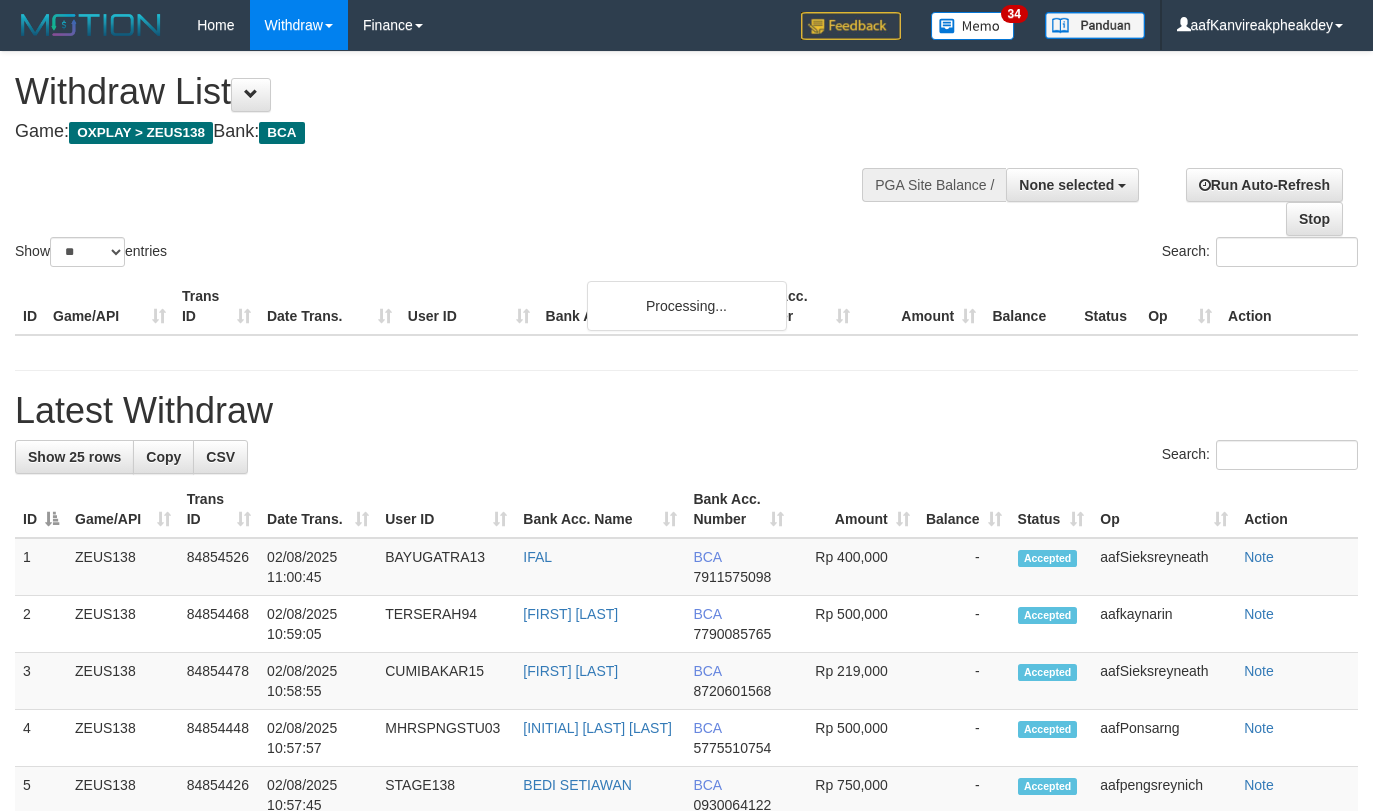select 